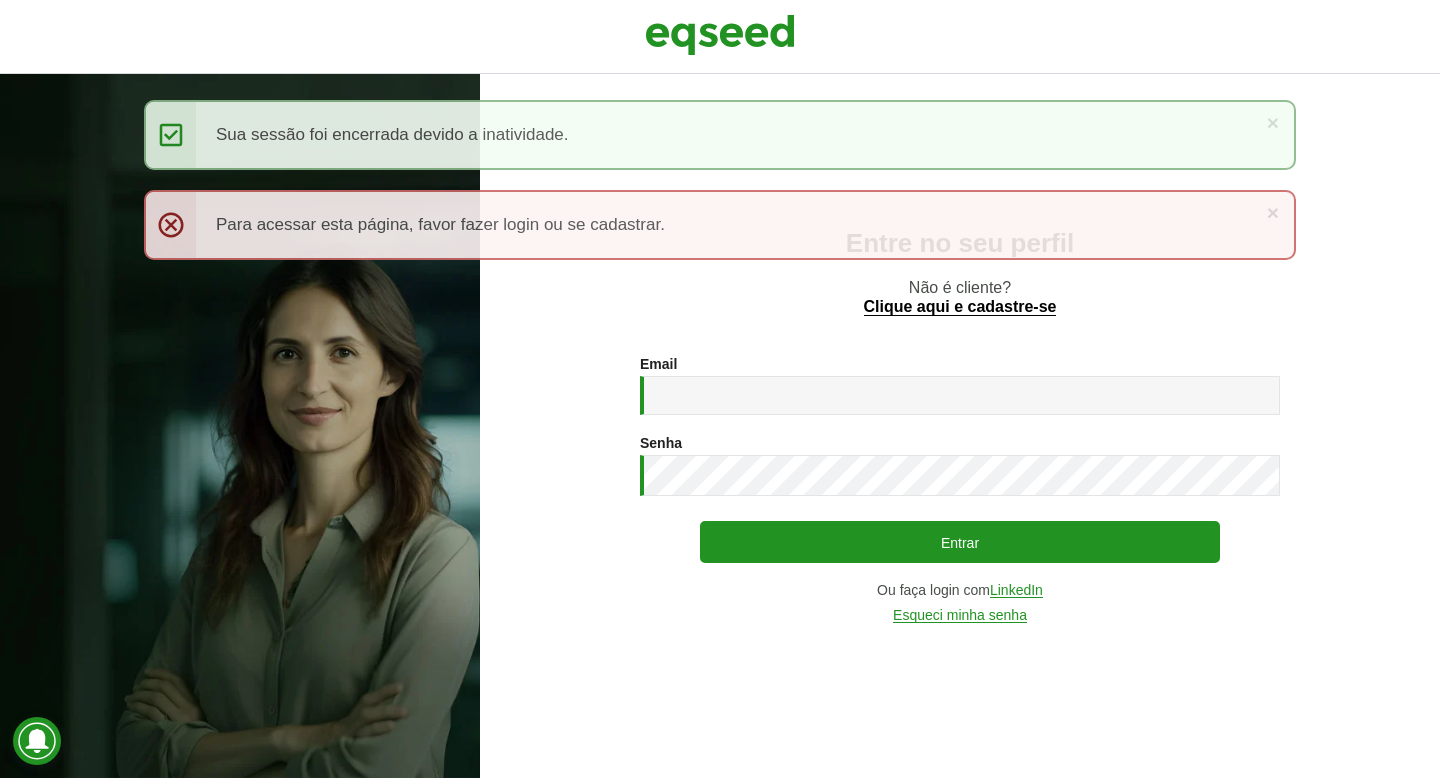 scroll, scrollTop: 0, scrollLeft: 0, axis: both 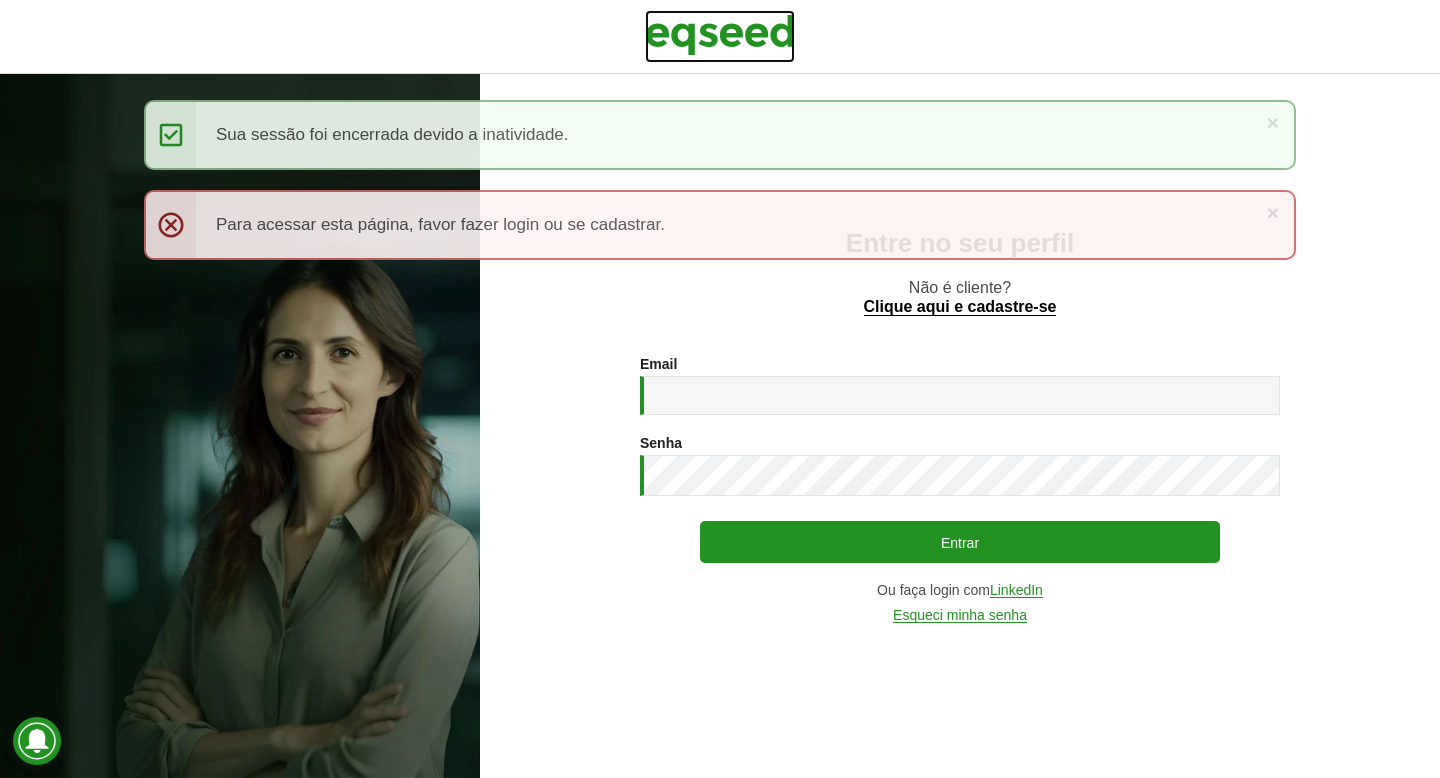 click at bounding box center (720, 35) 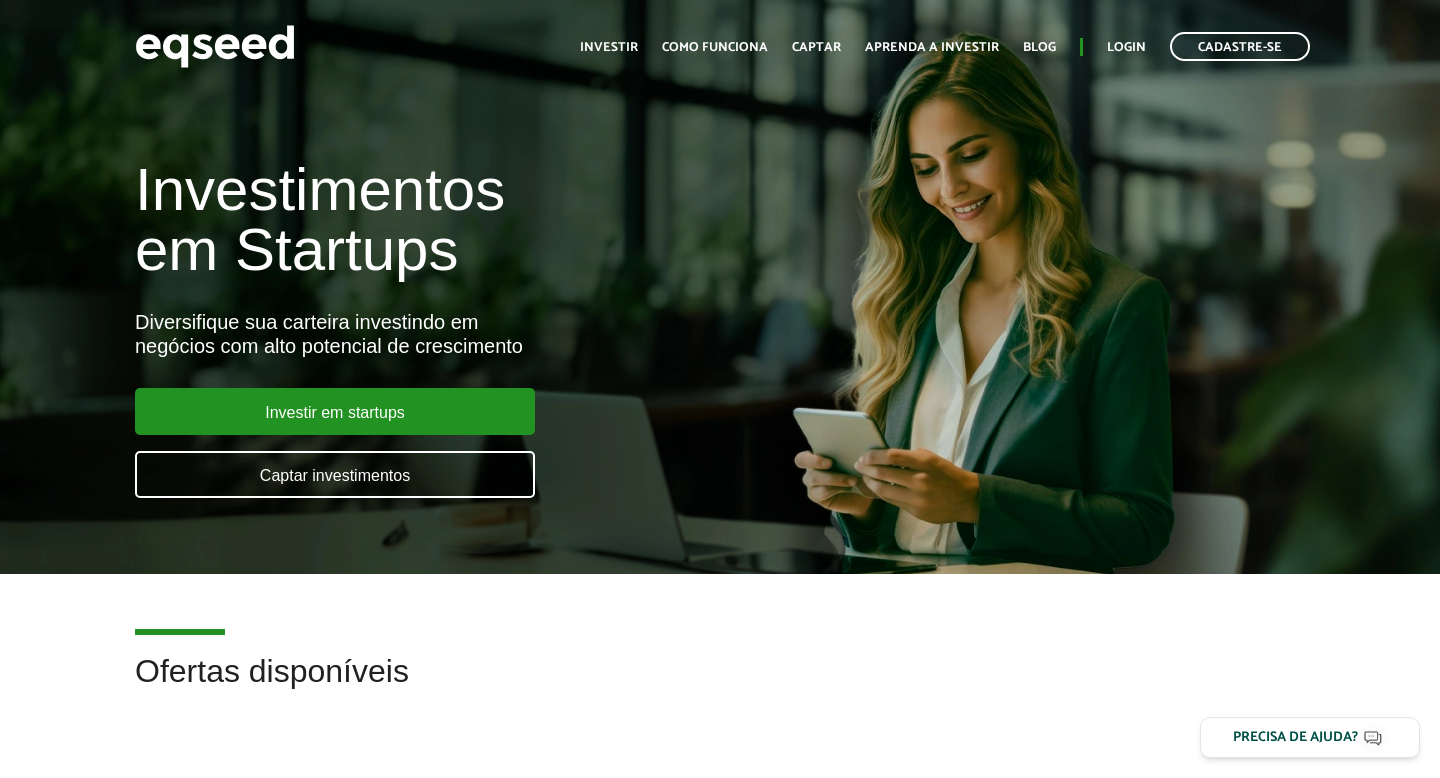 scroll, scrollTop: 0, scrollLeft: 0, axis: both 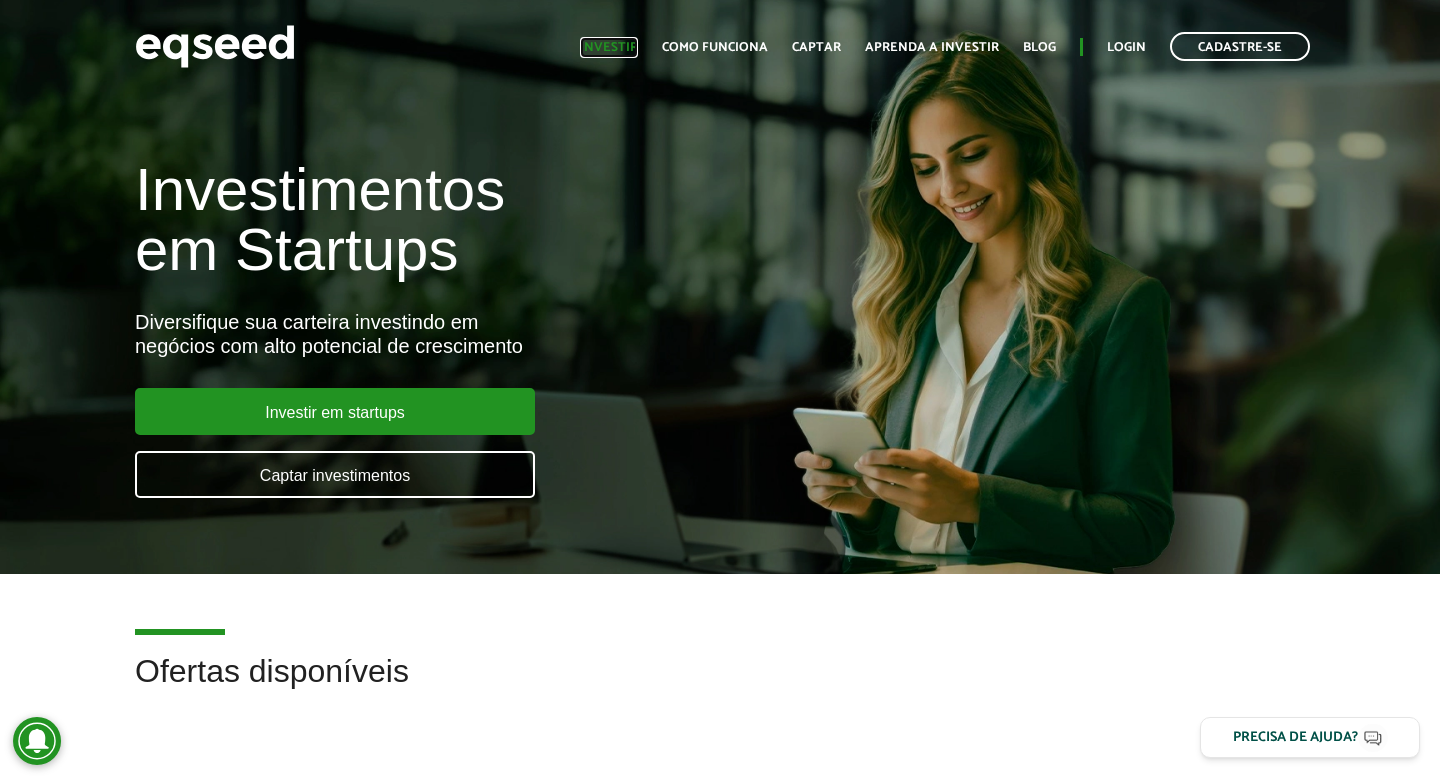 click on "Investir" at bounding box center [609, 47] 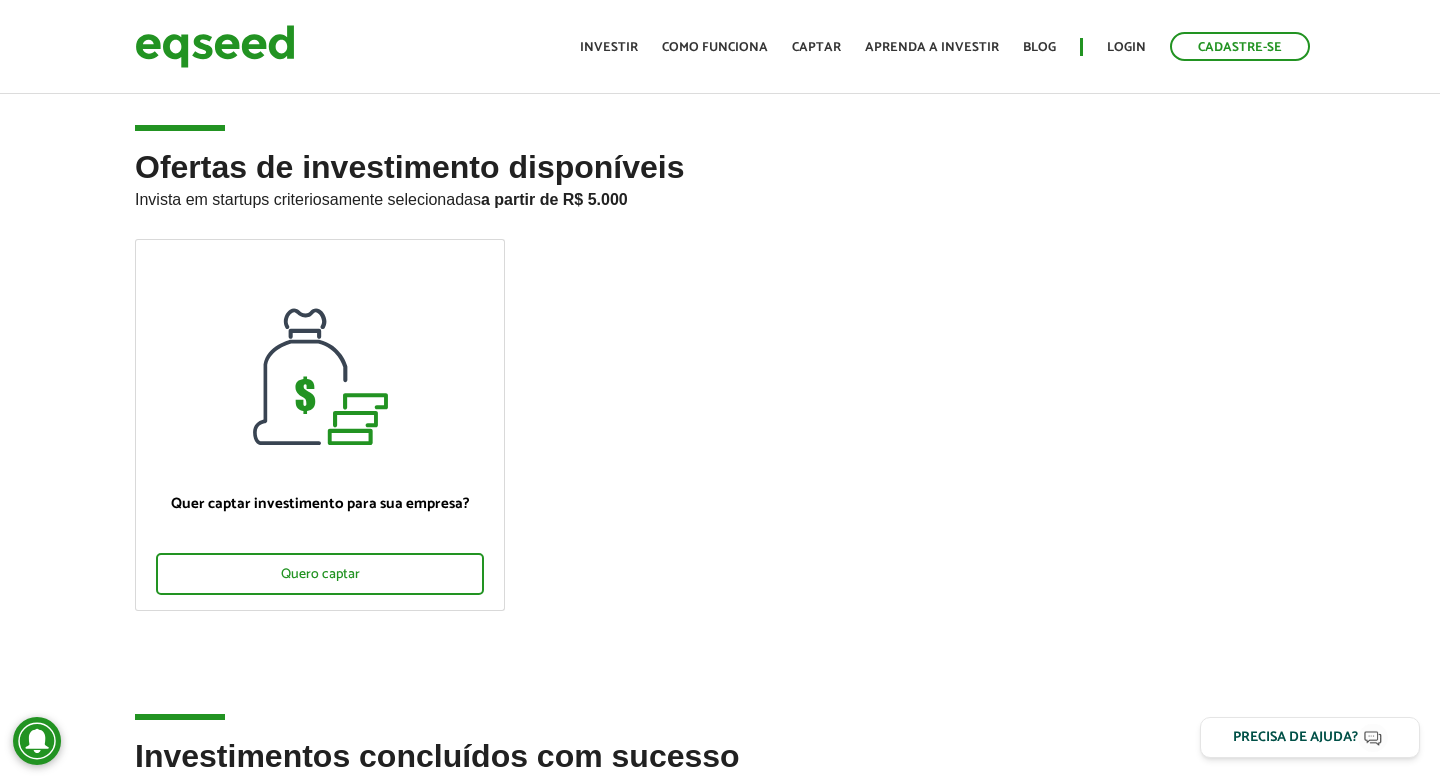 scroll, scrollTop: 0, scrollLeft: 0, axis: both 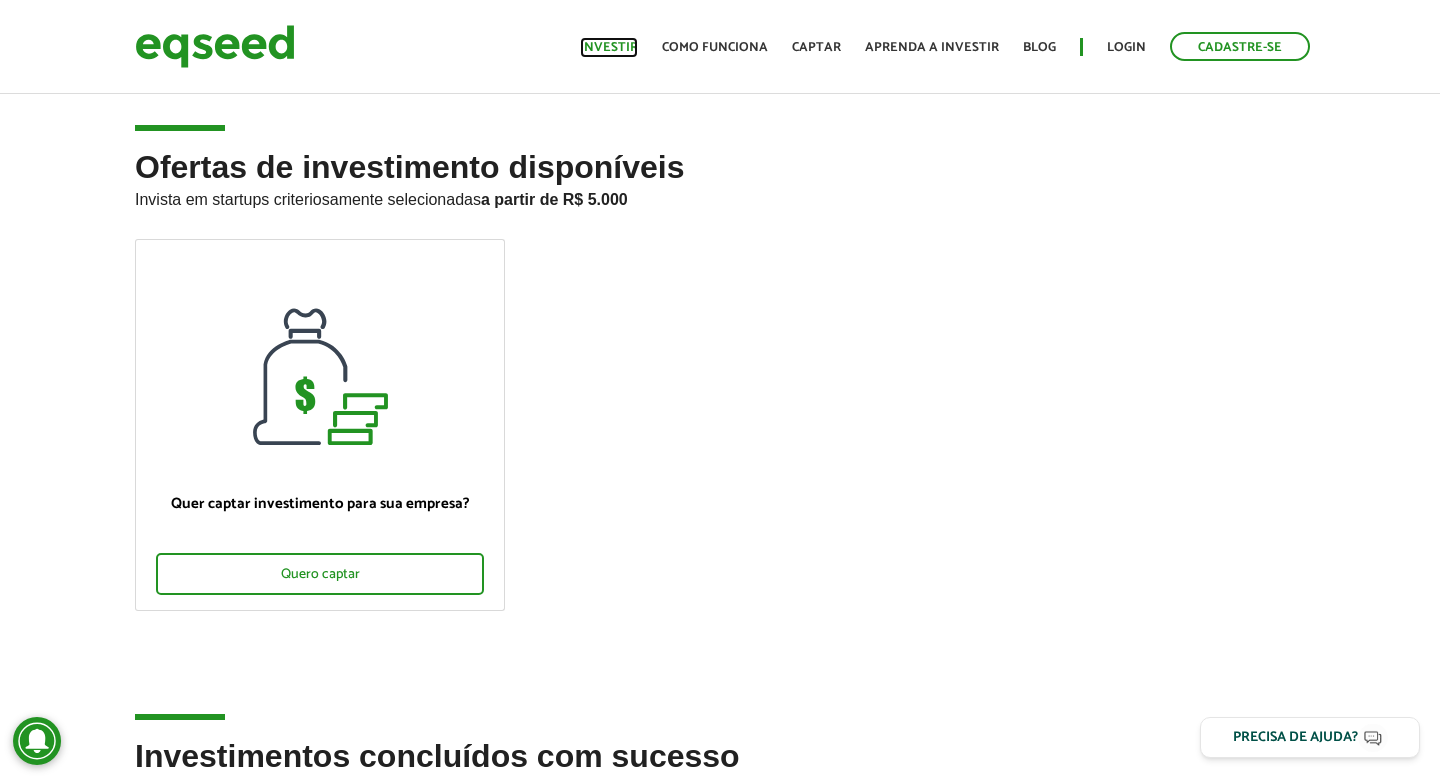 click on "Investir" at bounding box center (609, 47) 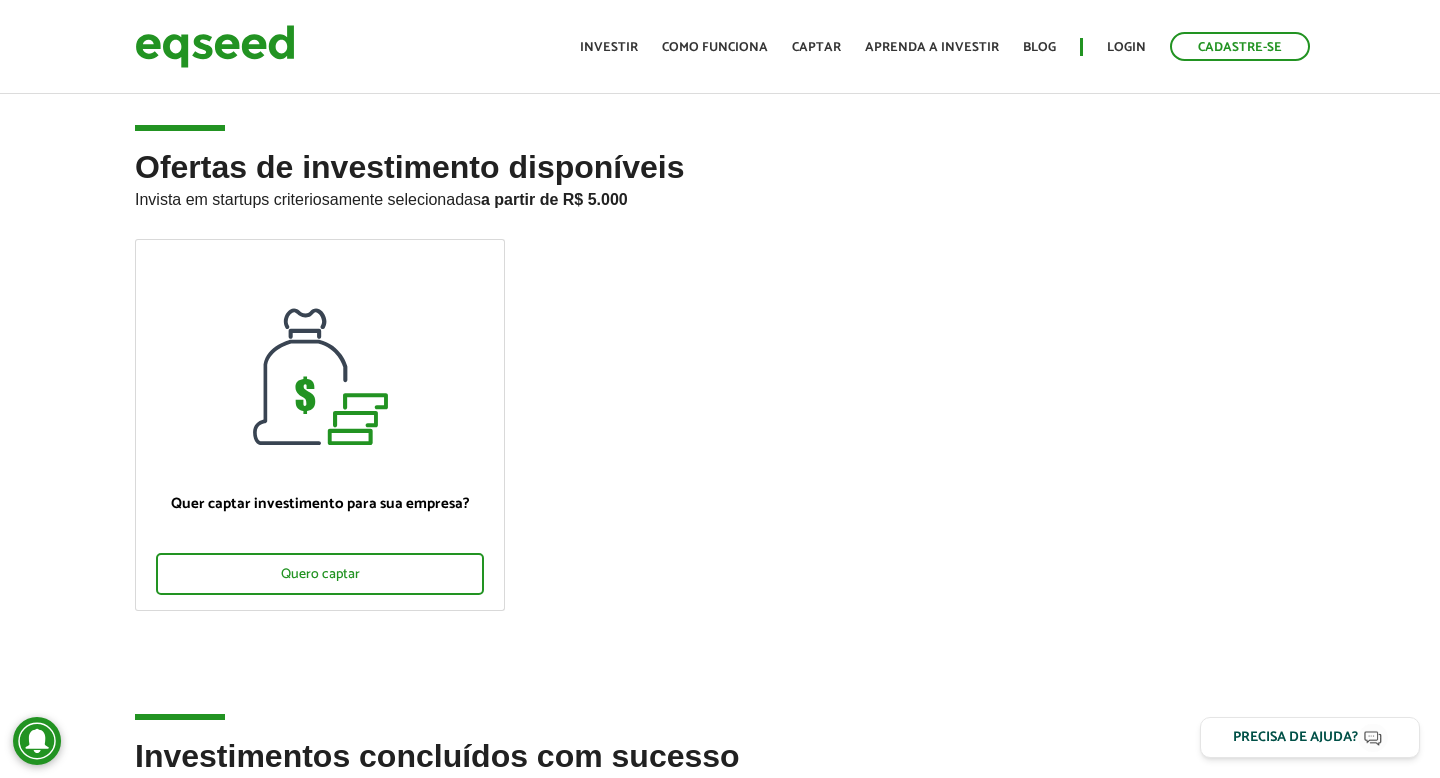scroll, scrollTop: 0, scrollLeft: 0, axis: both 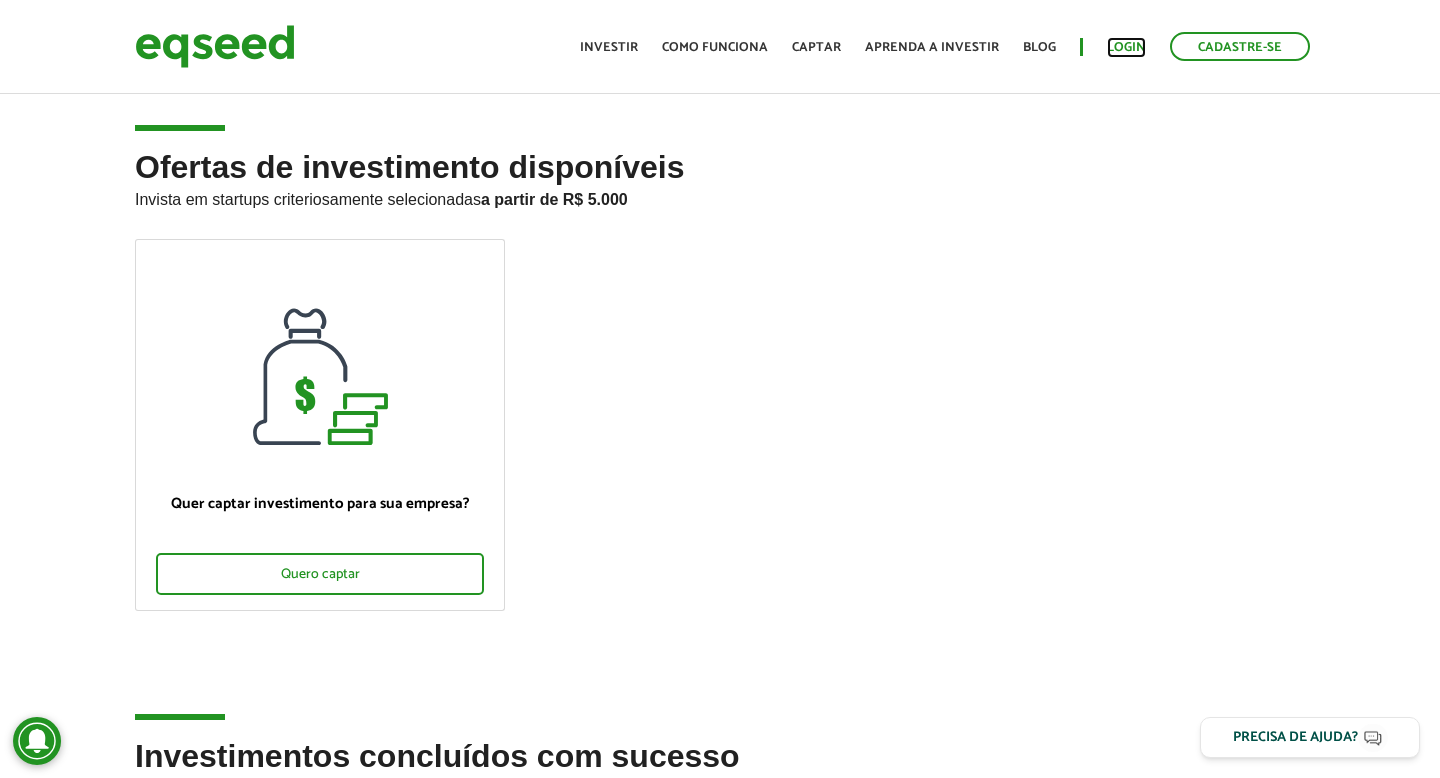 click on "Login" at bounding box center [1126, 47] 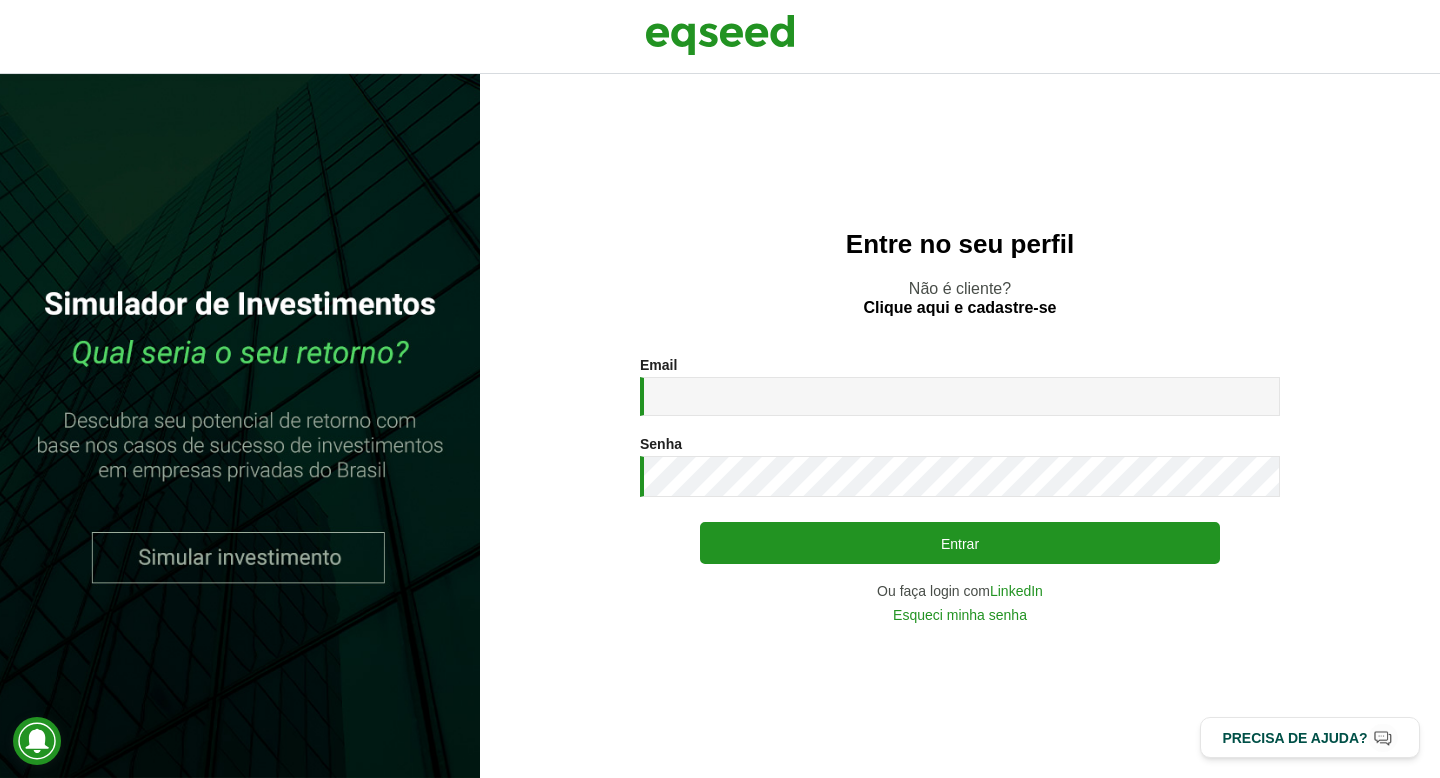 scroll, scrollTop: 0, scrollLeft: 0, axis: both 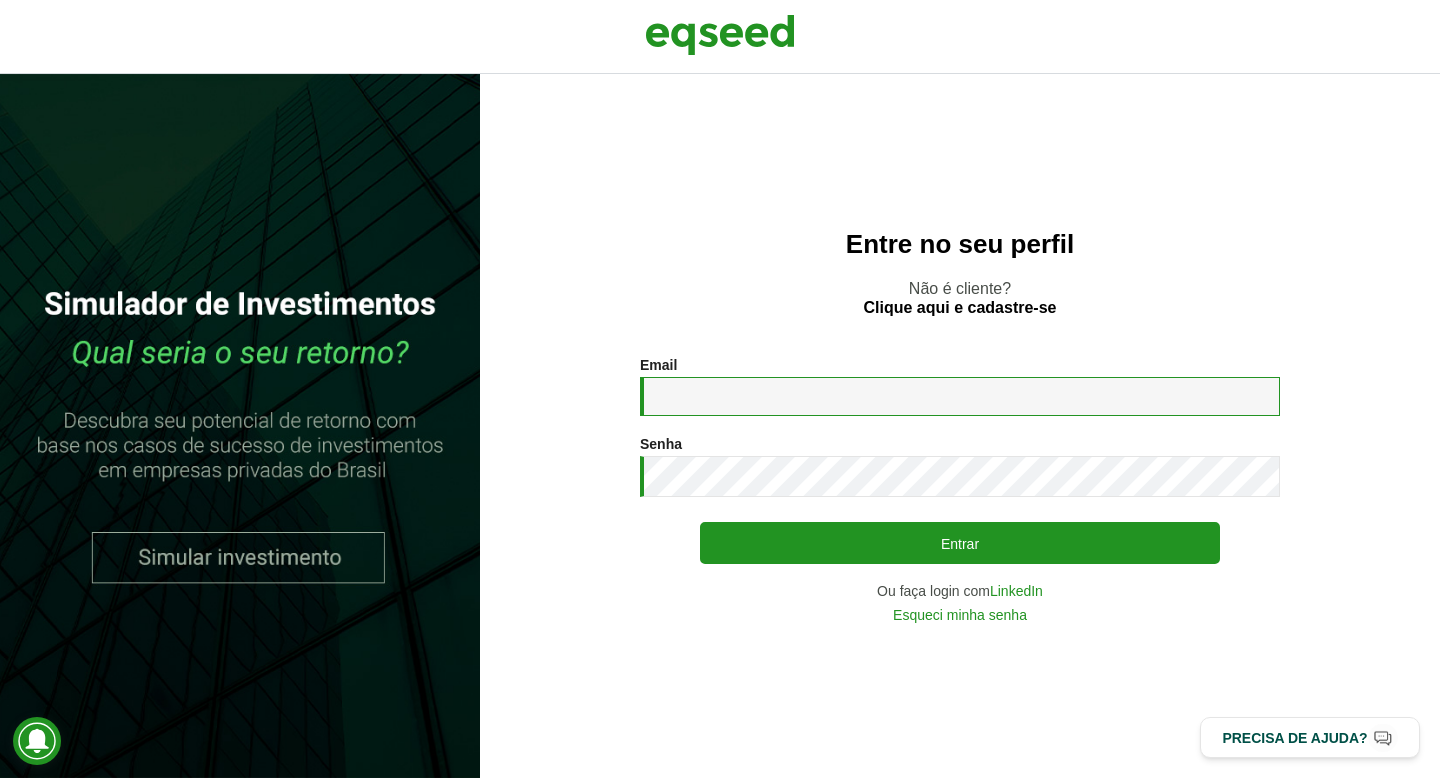click on "Email  *" at bounding box center [960, 396] 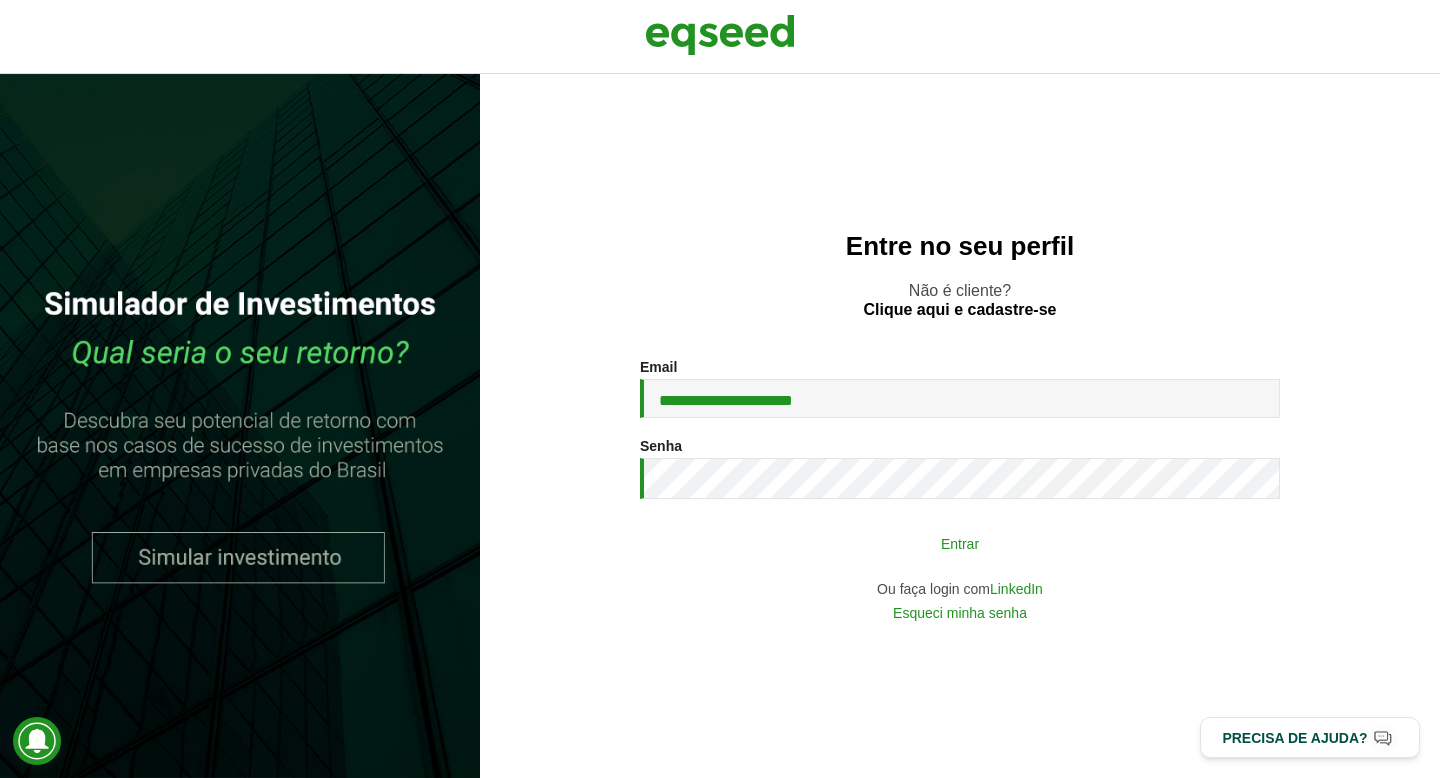 click on "Entrar" at bounding box center (960, 543) 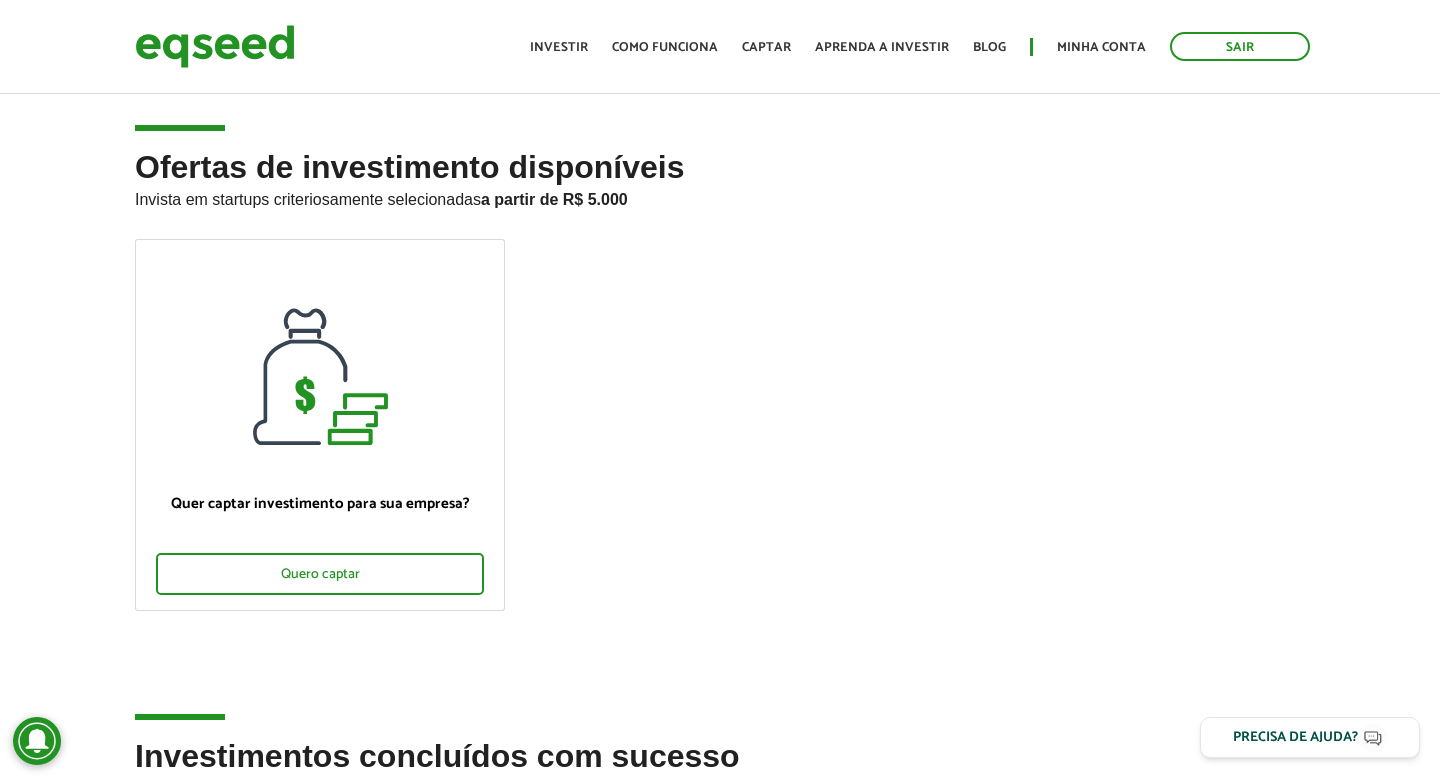 scroll, scrollTop: 0, scrollLeft: 0, axis: both 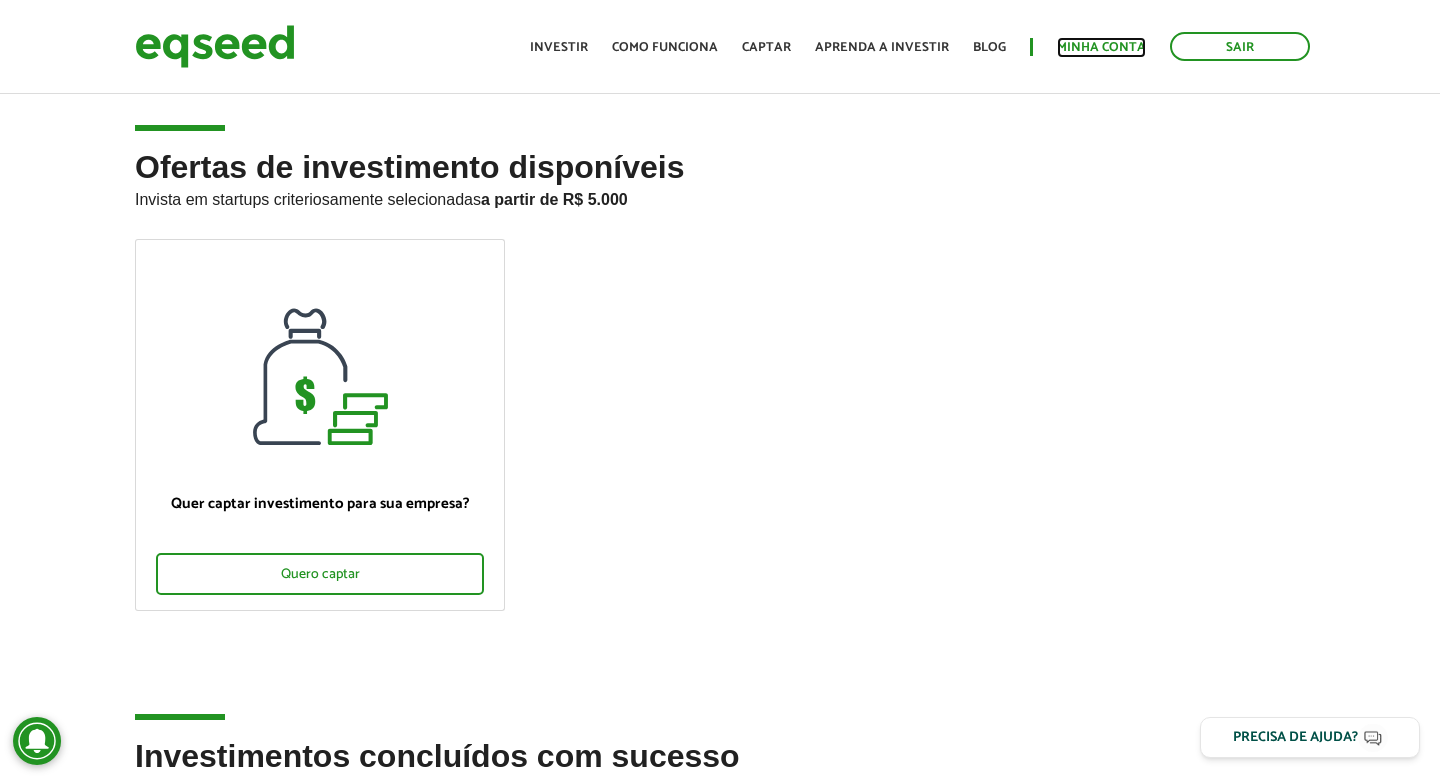 click on "Minha conta" at bounding box center (1101, 47) 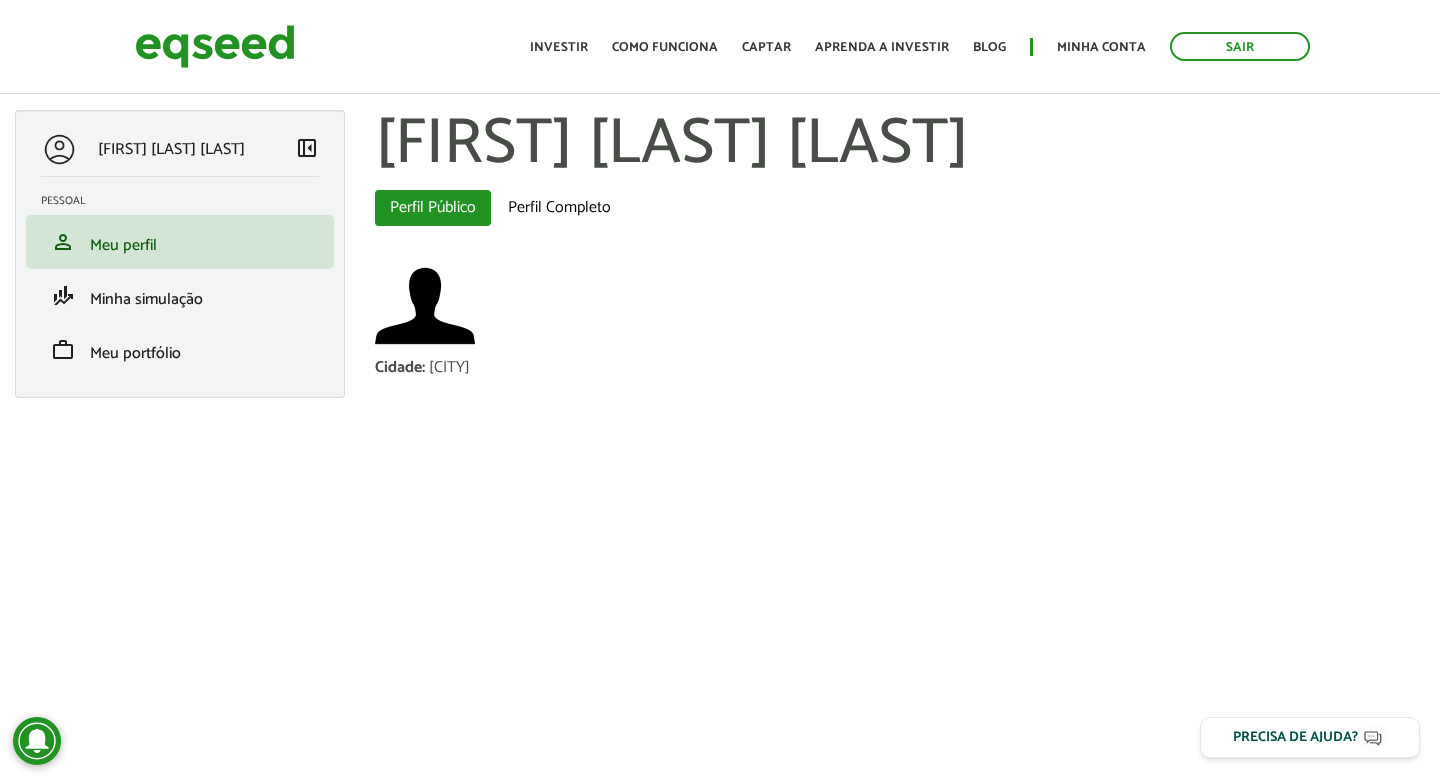 scroll, scrollTop: 0, scrollLeft: 0, axis: both 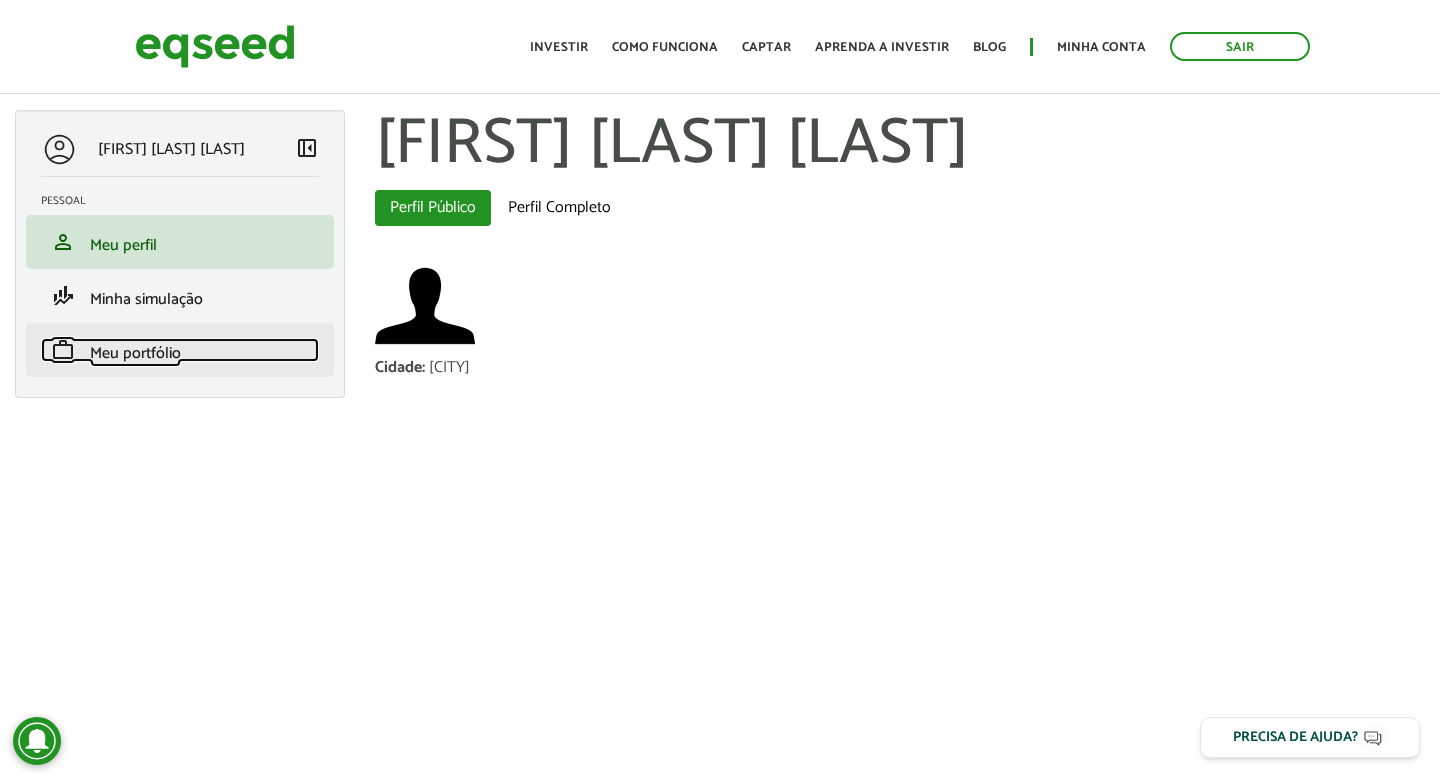 click on "work Meu portfólio" at bounding box center [180, 350] 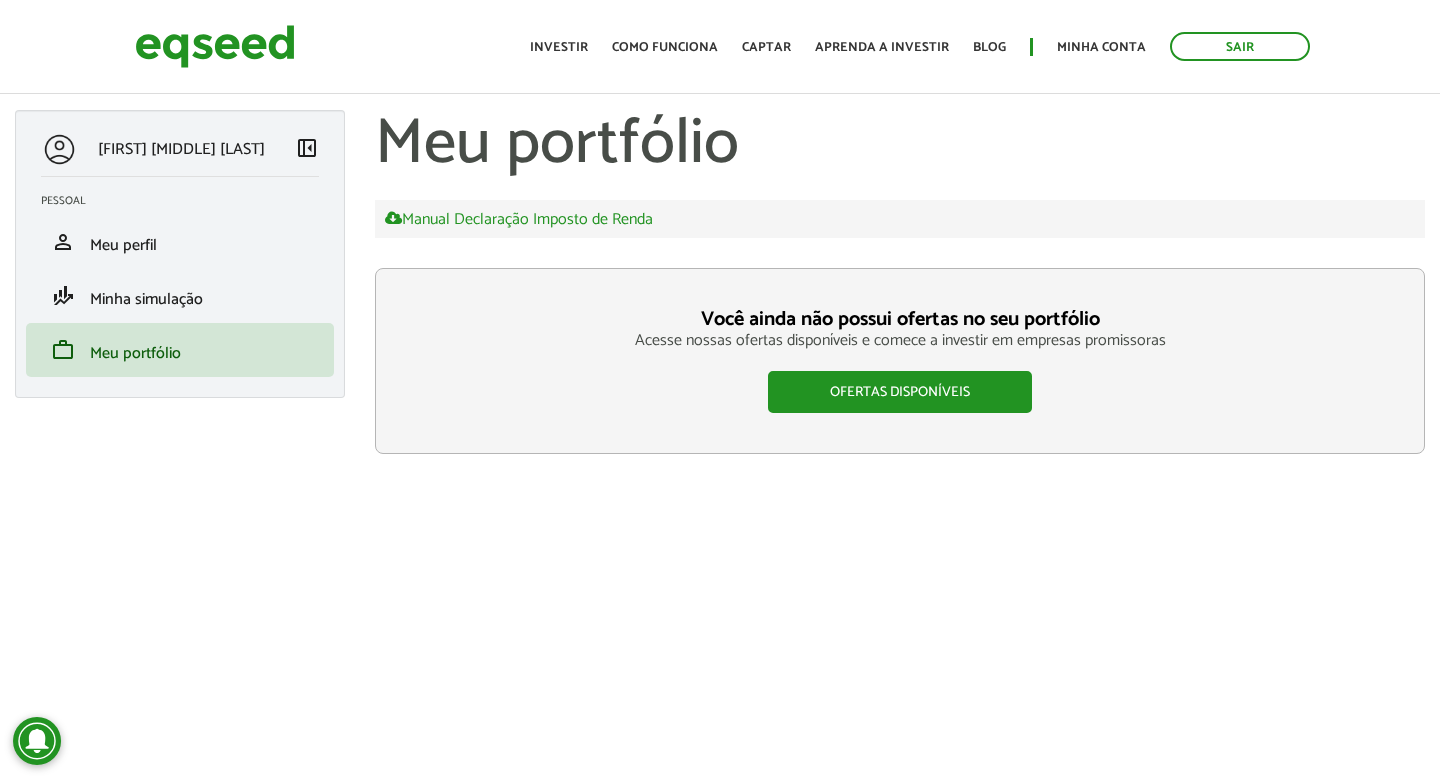 scroll, scrollTop: 0, scrollLeft: 0, axis: both 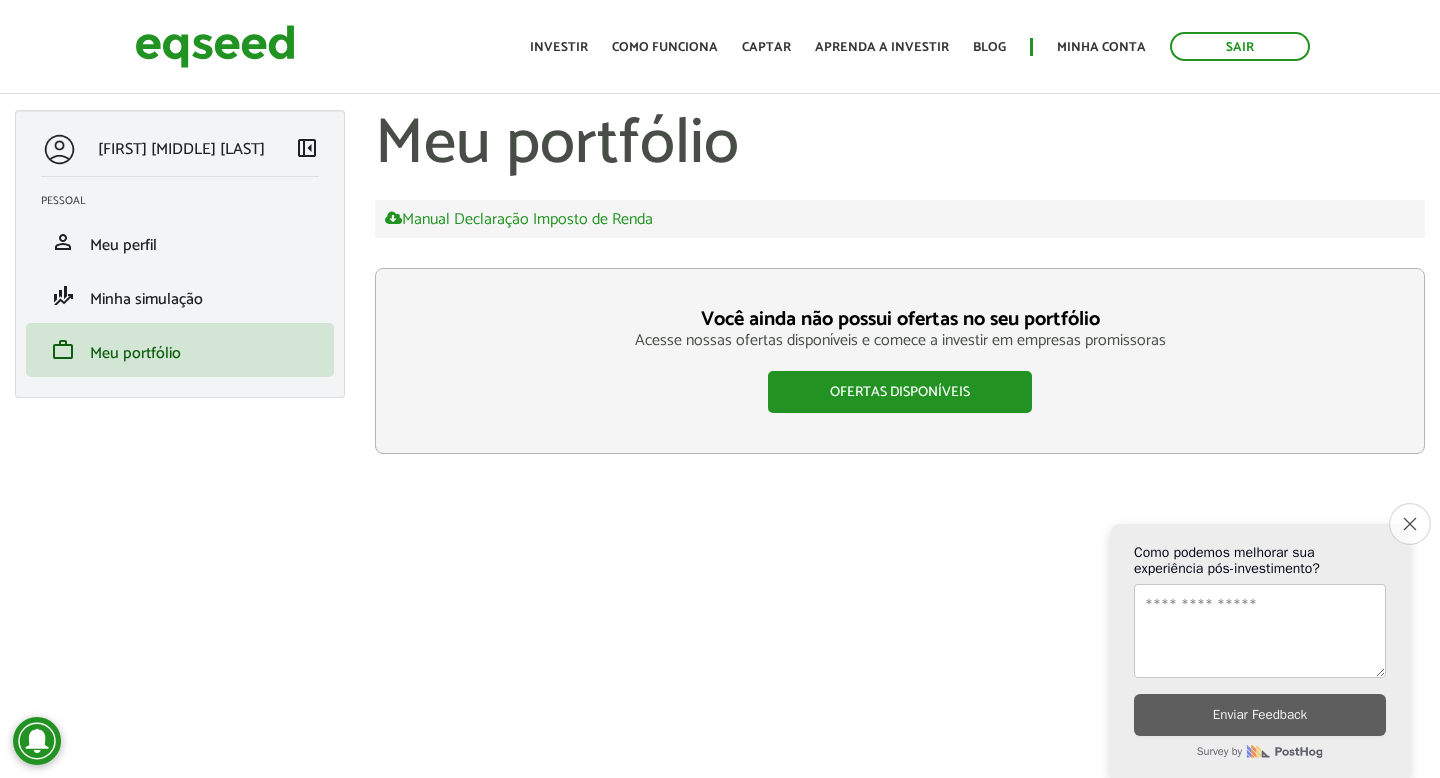 click 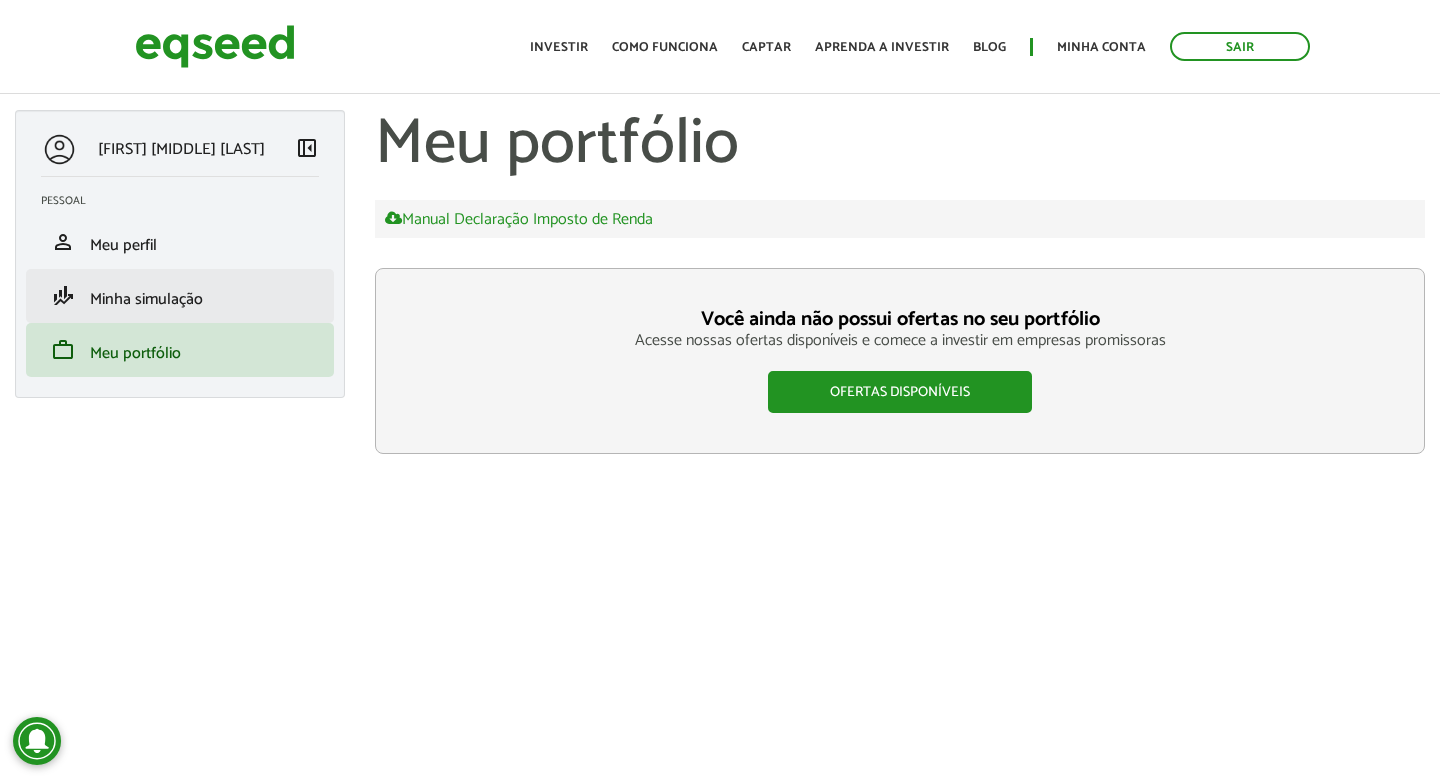 click on "finance_mode Minha simulação" at bounding box center (180, 296) 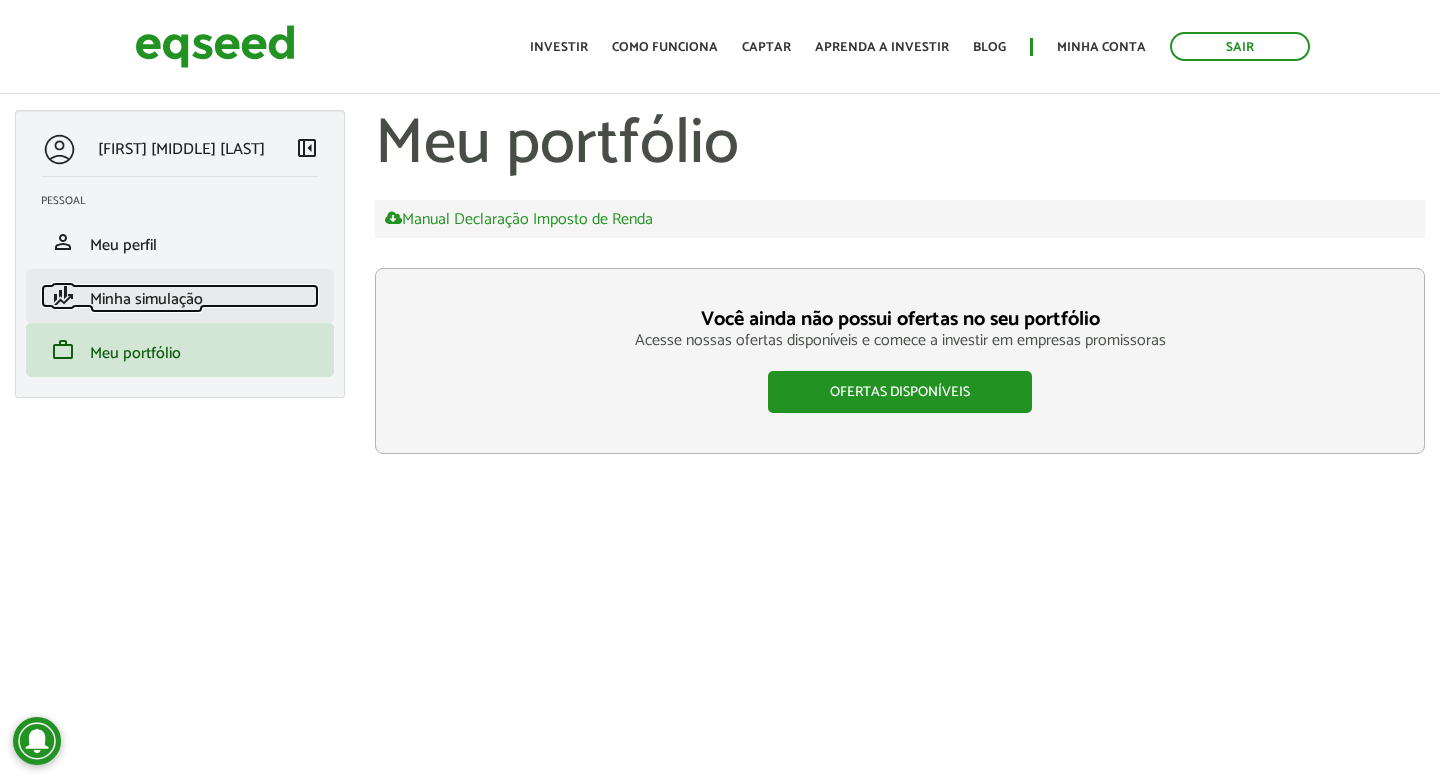 click on "Minha simulação" at bounding box center (146, 299) 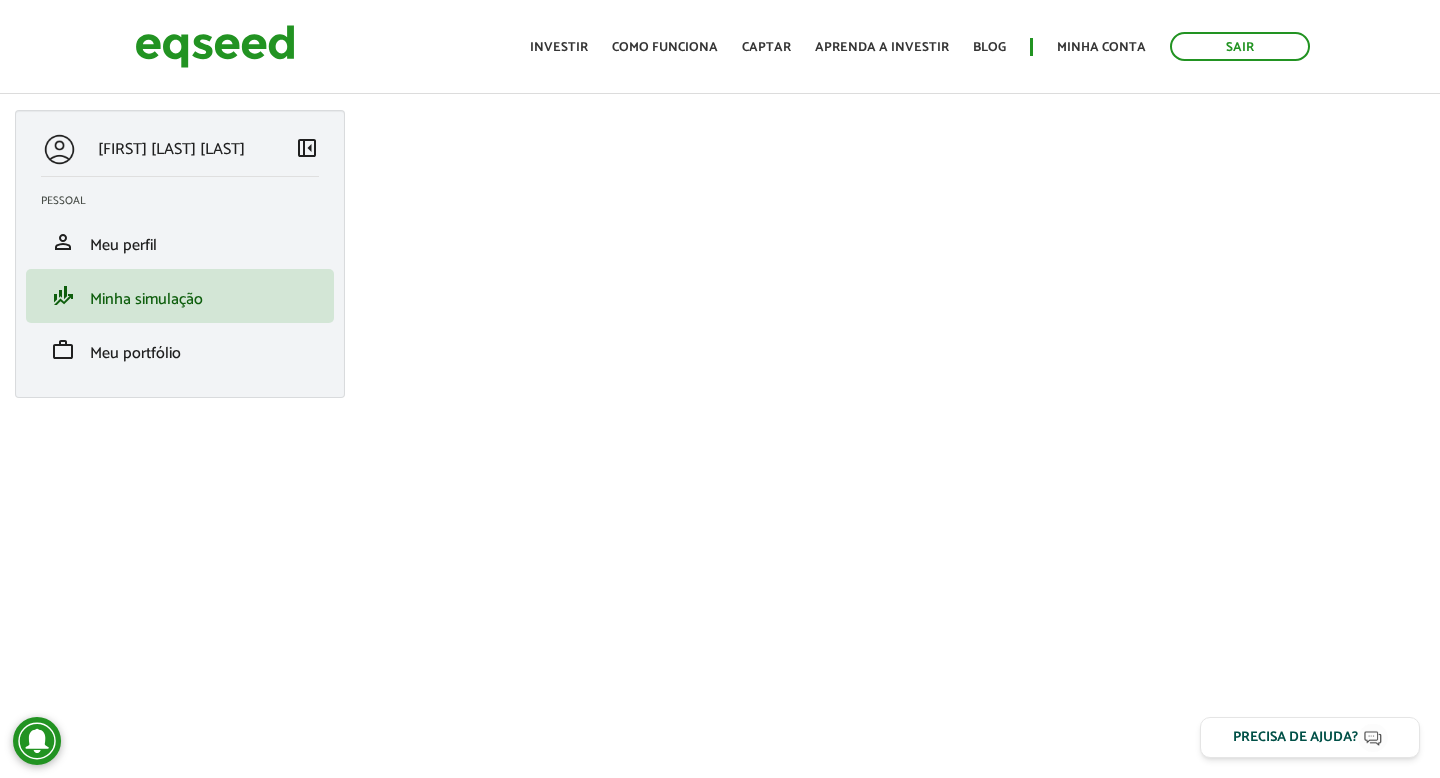 scroll, scrollTop: 0, scrollLeft: 0, axis: both 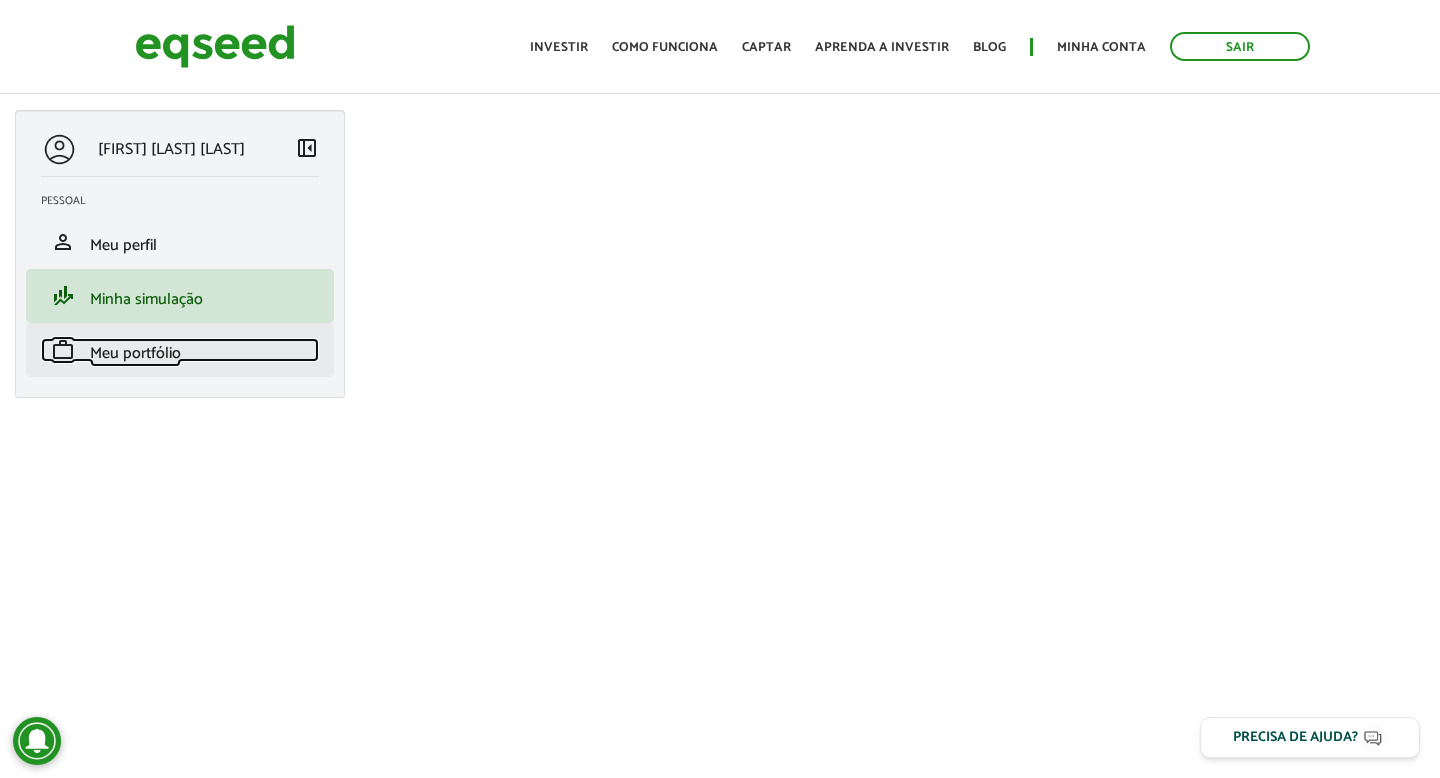 click on "Meu portfólio" at bounding box center [135, 353] 